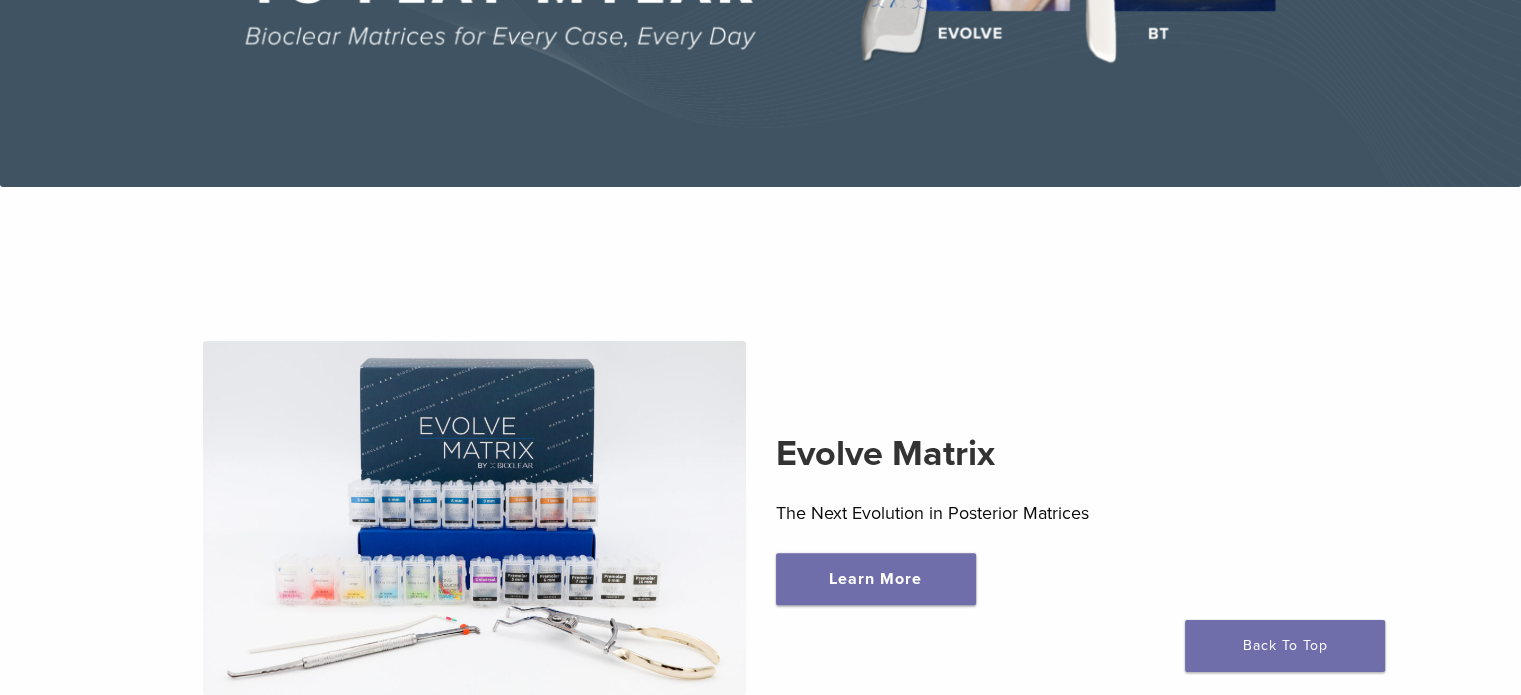 scroll, scrollTop: 0, scrollLeft: 0, axis: both 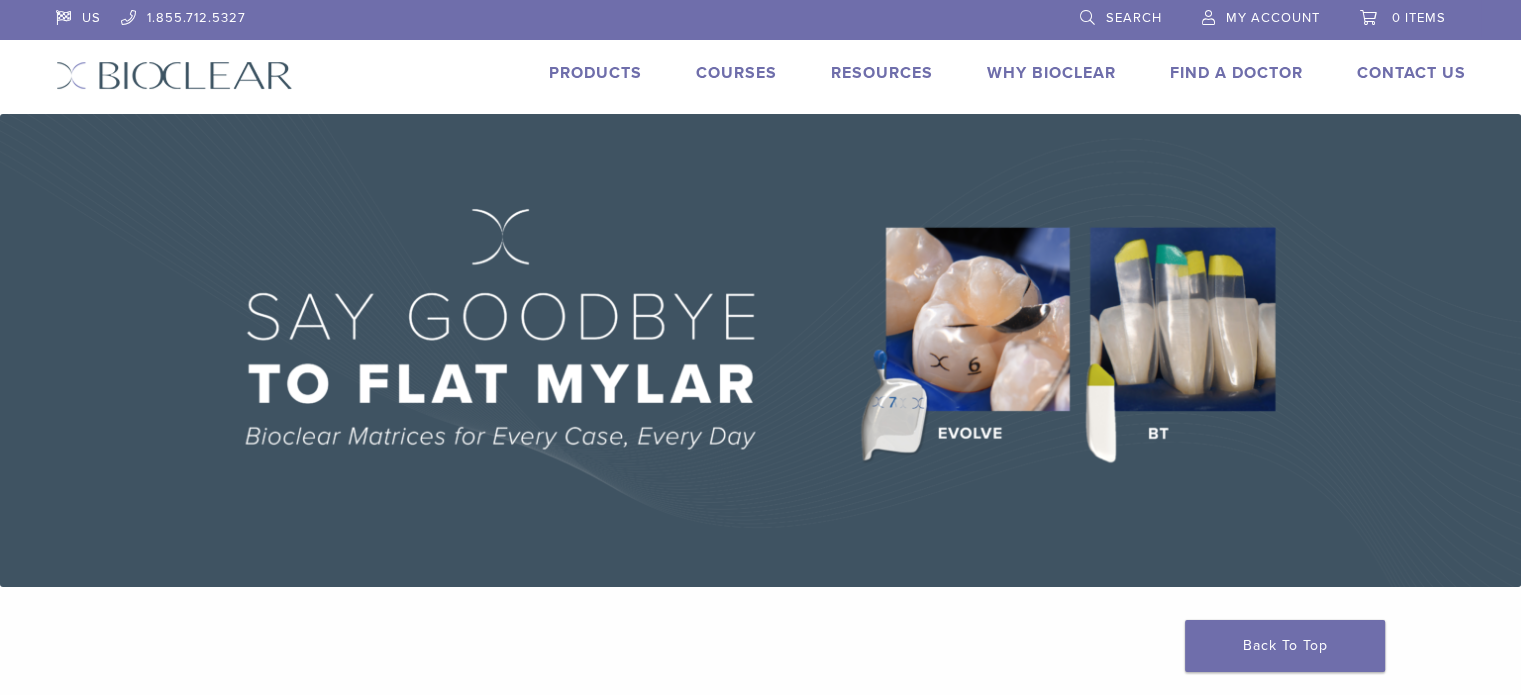 click on "My Account" at bounding box center (1273, 18) 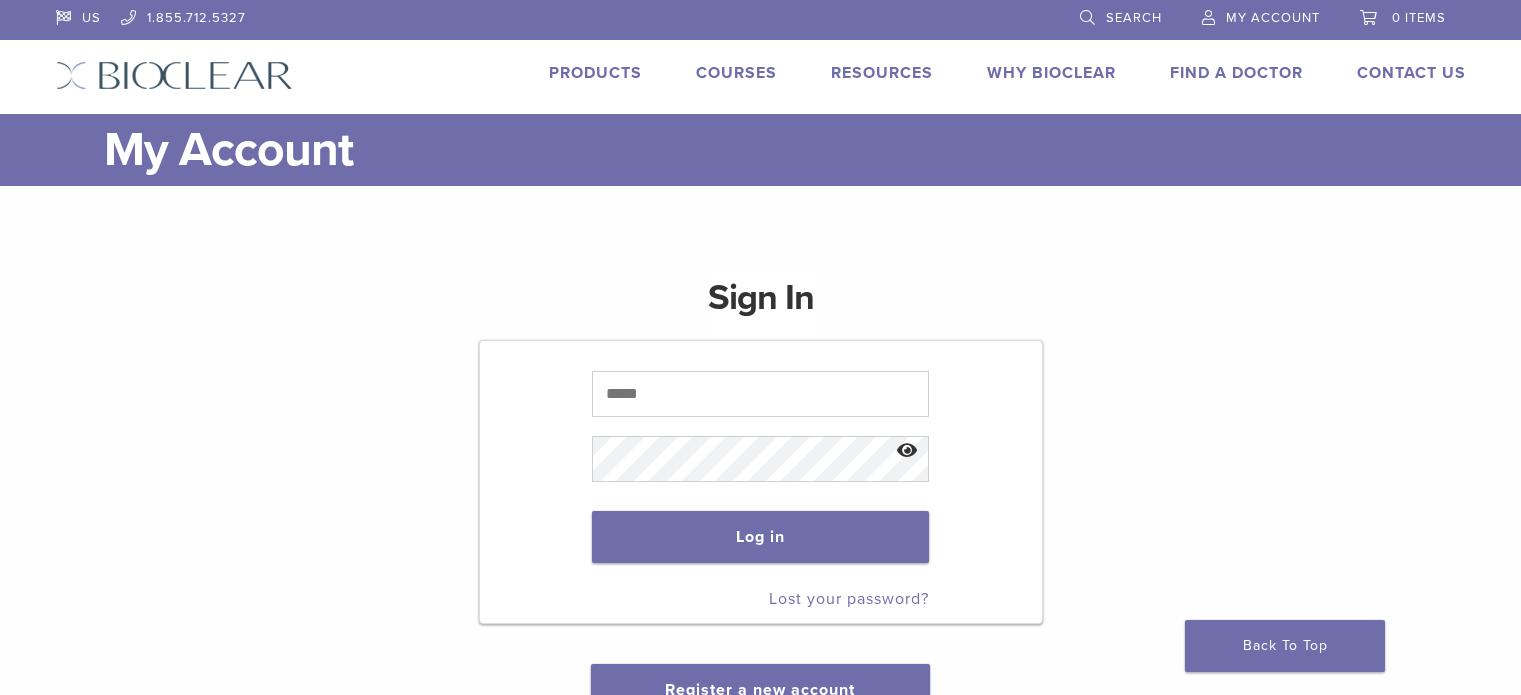scroll, scrollTop: 0, scrollLeft: 0, axis: both 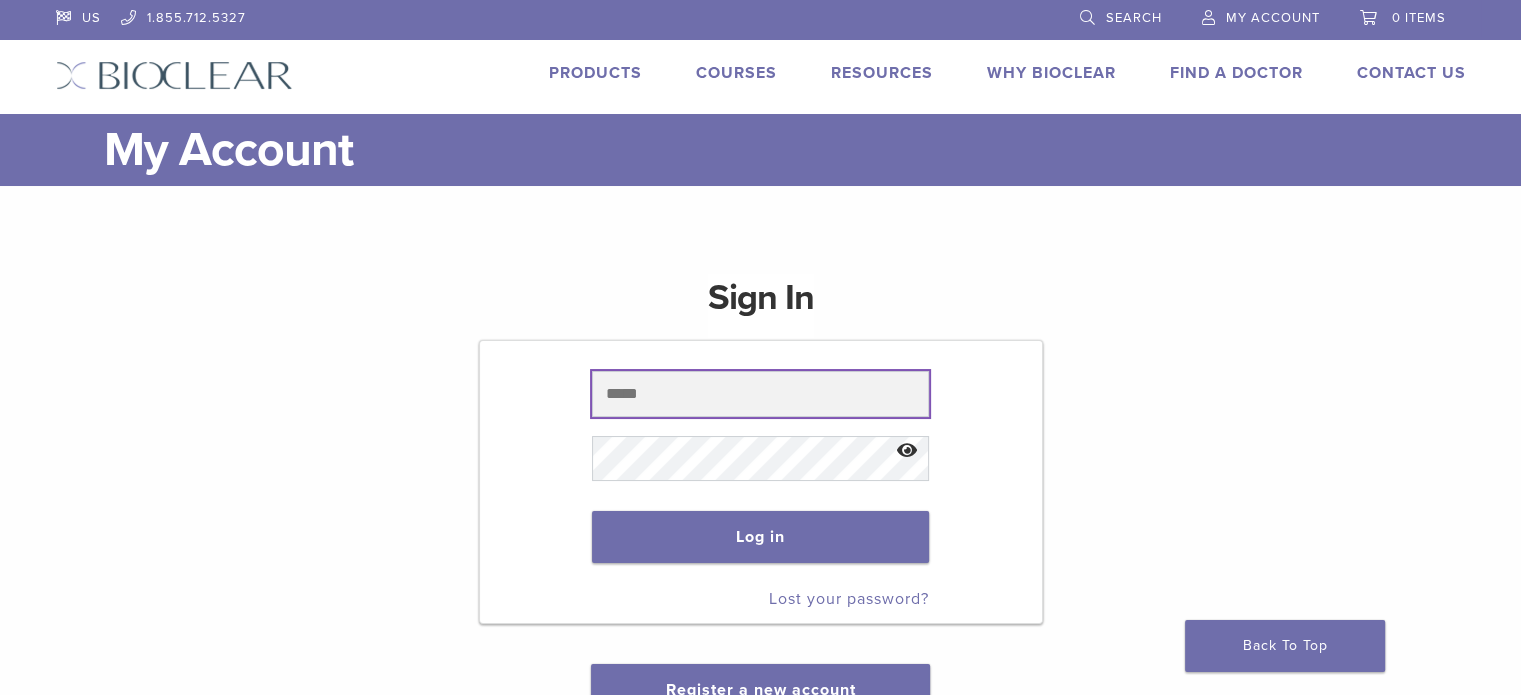 click at bounding box center [760, 394] 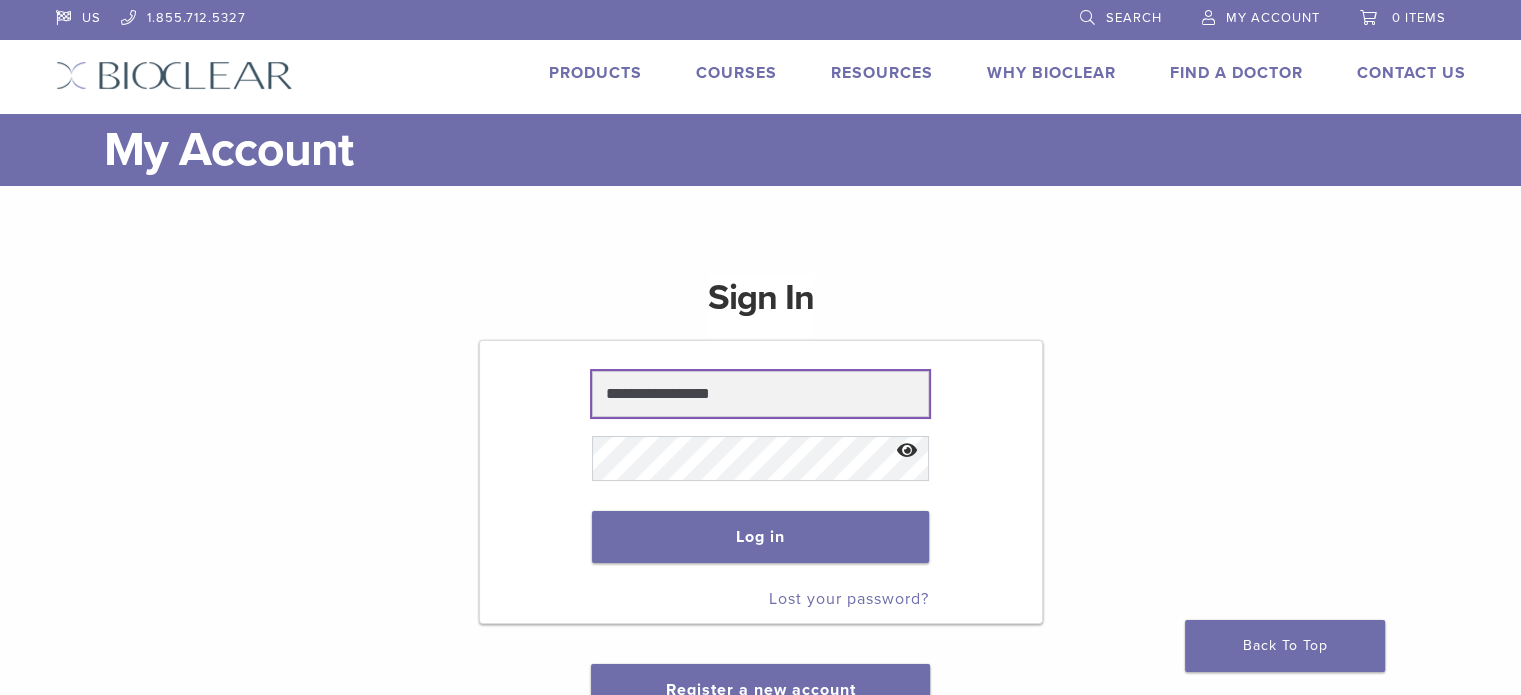 type on "**********" 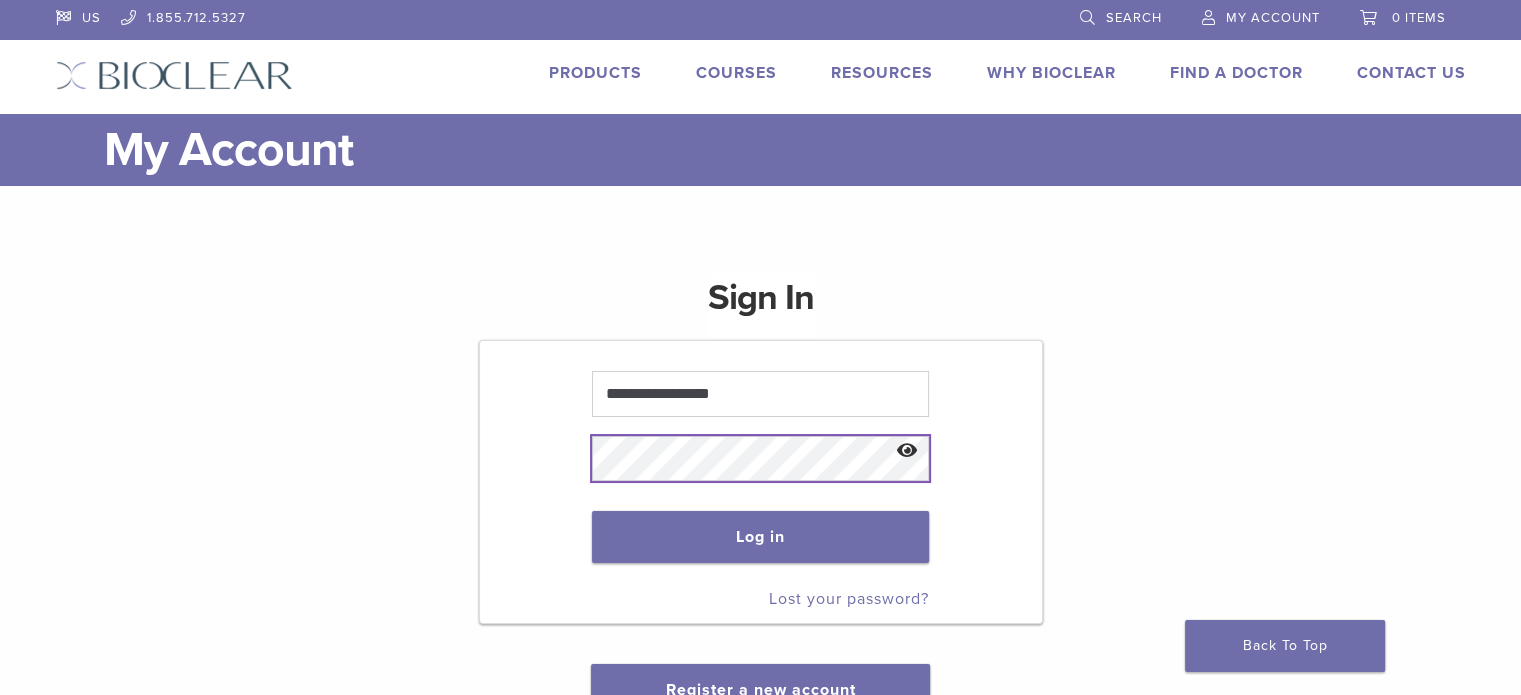 click on "Log in" at bounding box center [760, 537] 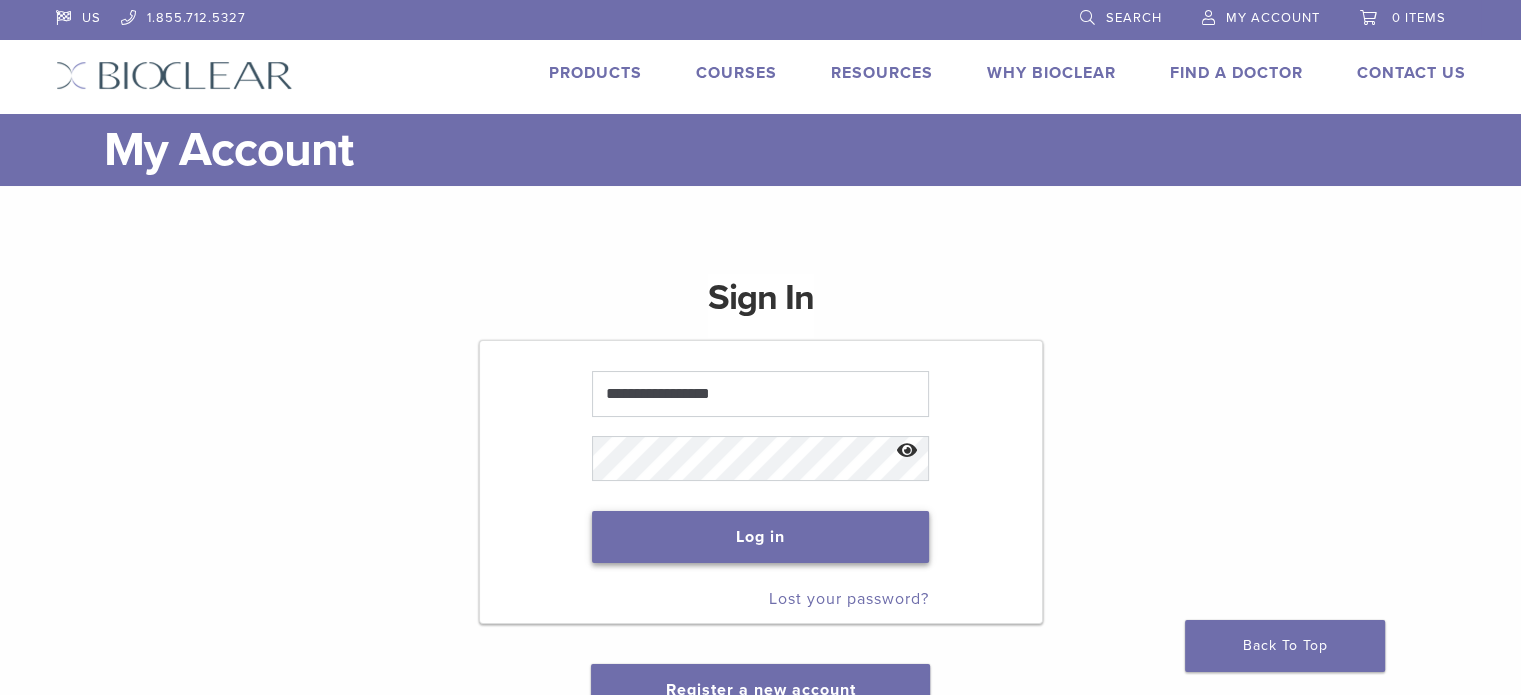 click on "Log in" at bounding box center (760, 537) 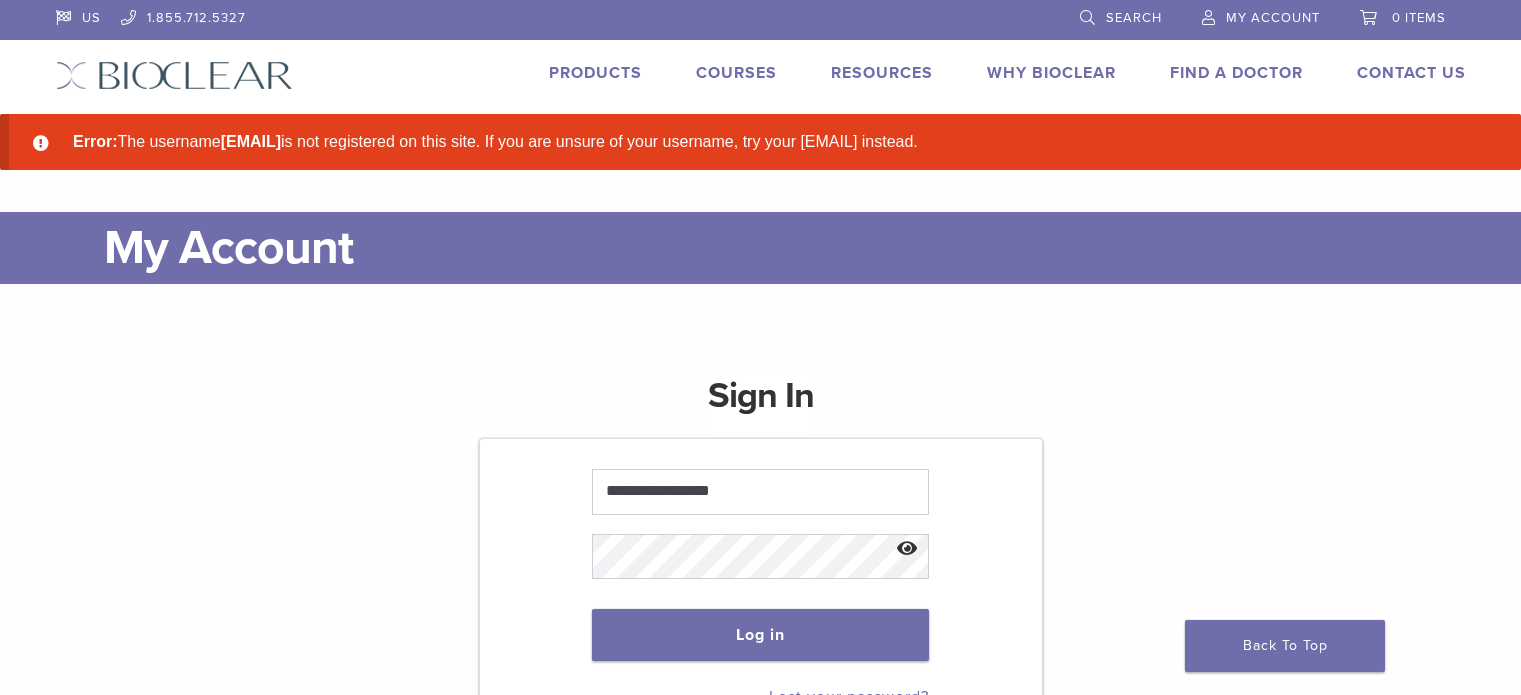 scroll, scrollTop: 0, scrollLeft: 0, axis: both 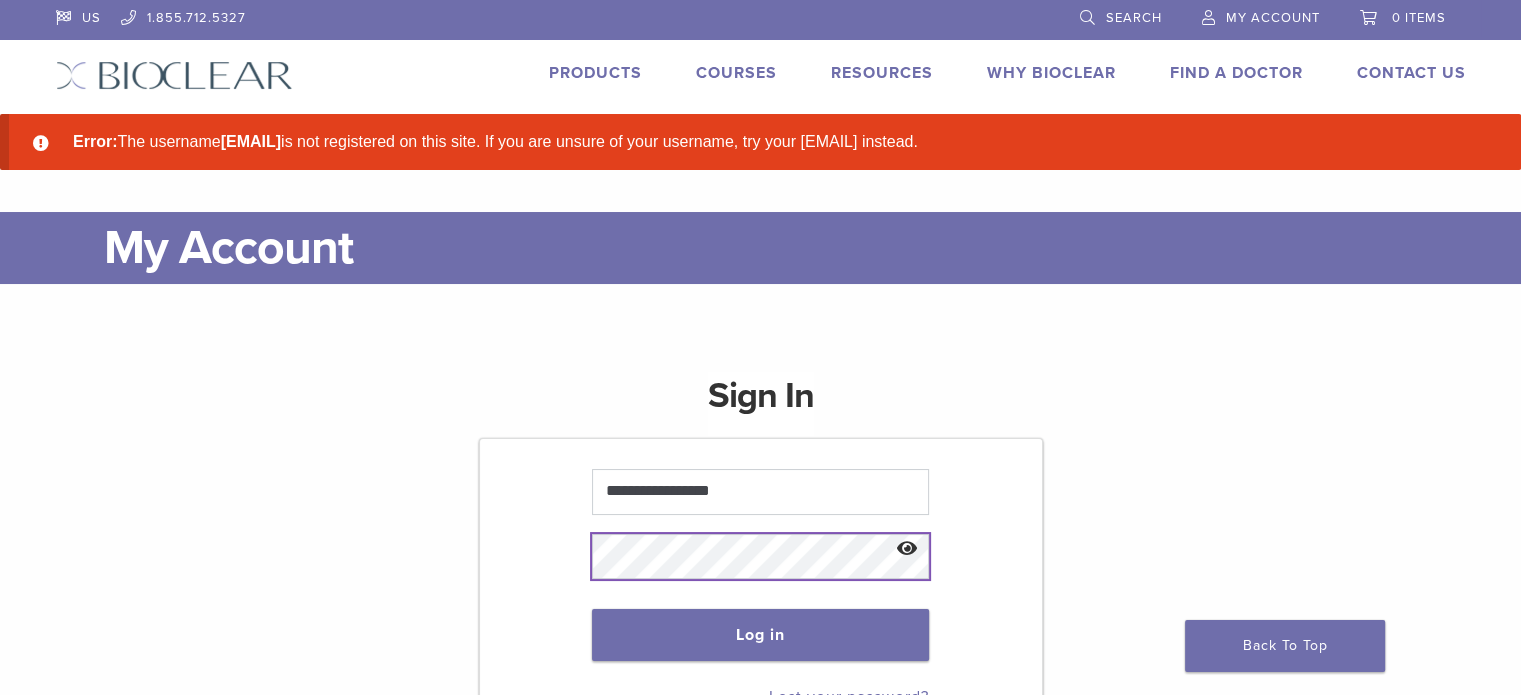 click on "Log in" at bounding box center (760, 635) 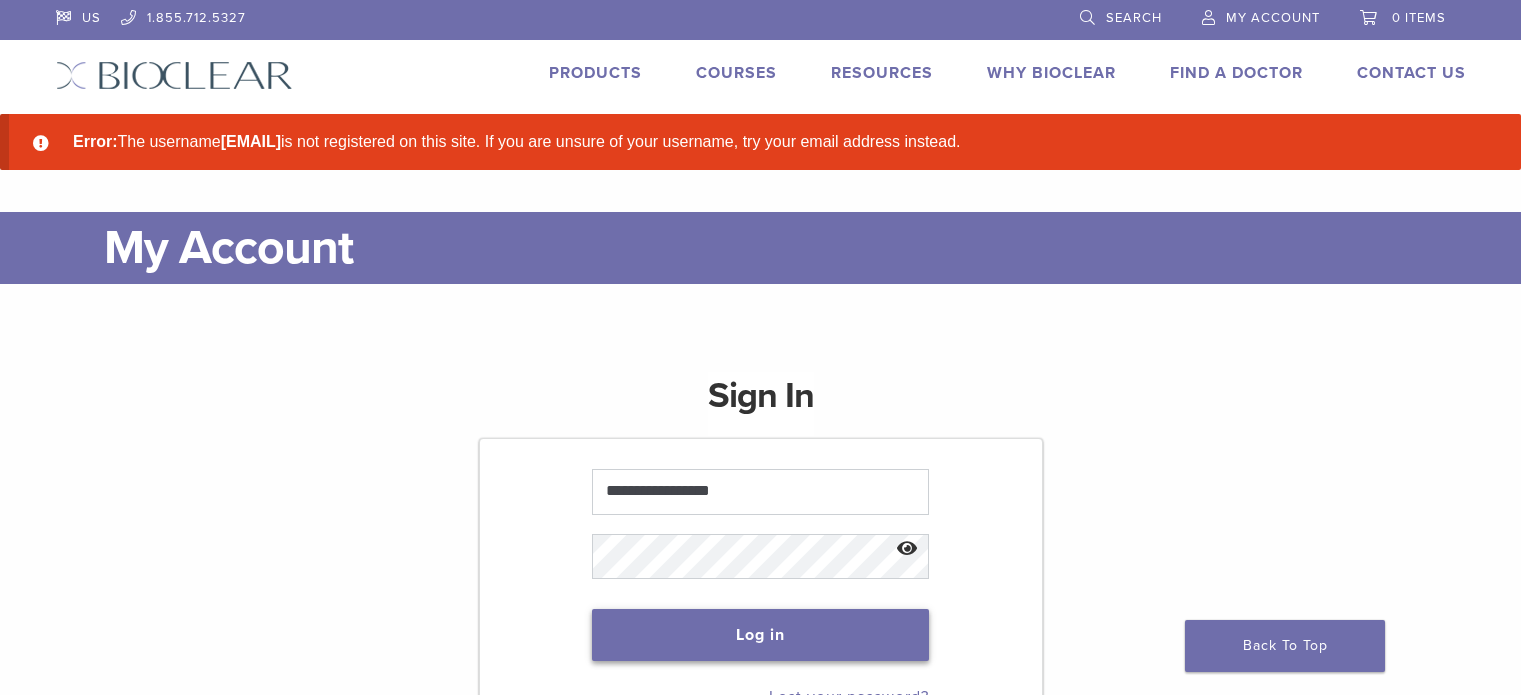 scroll, scrollTop: 0, scrollLeft: 0, axis: both 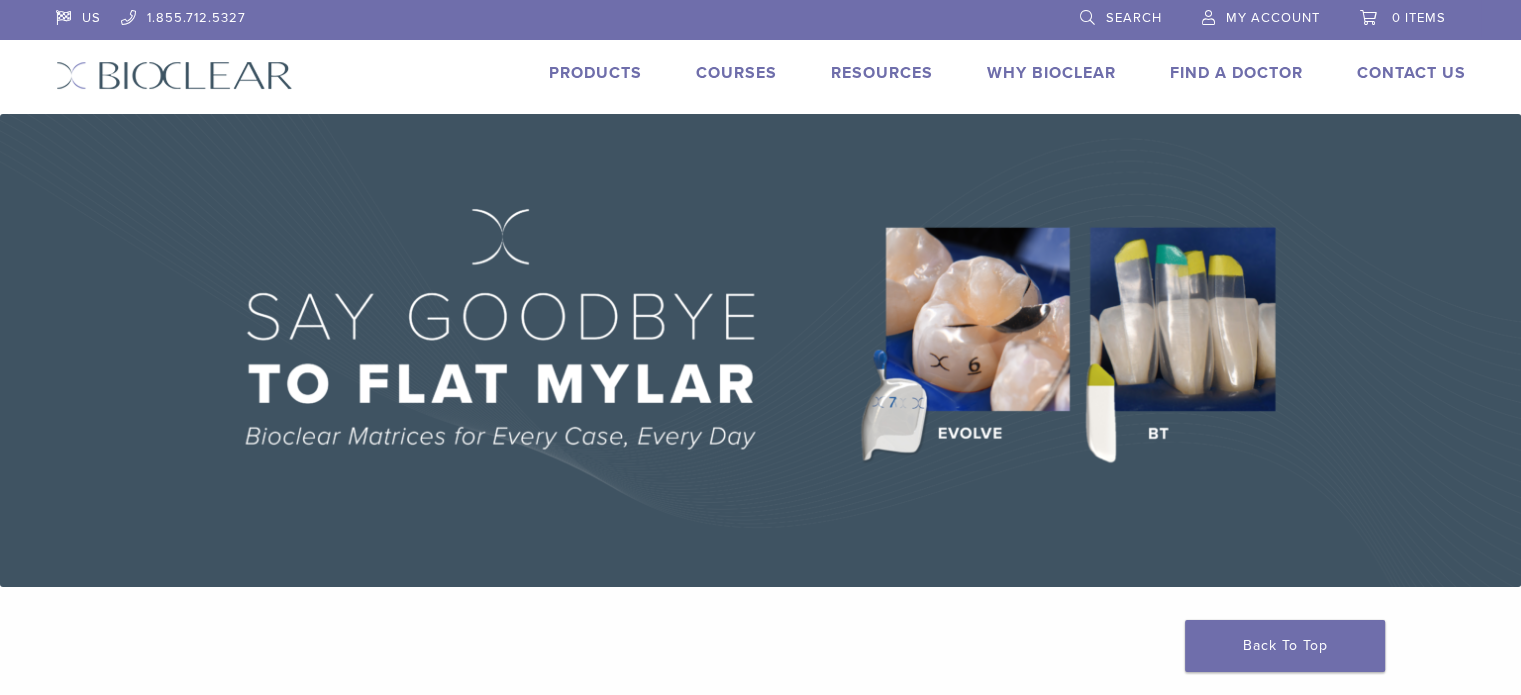 click on "Products" at bounding box center (595, 73) 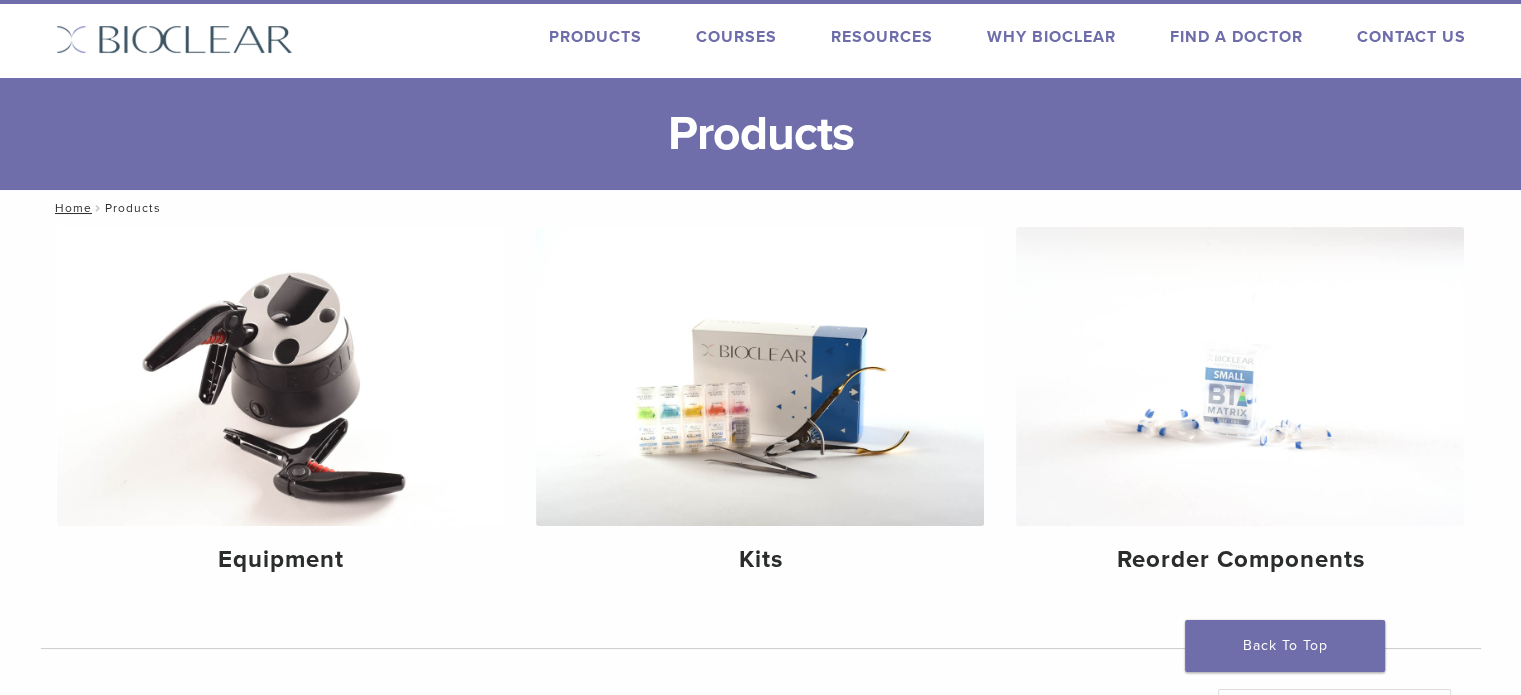 scroll, scrollTop: 0, scrollLeft: 0, axis: both 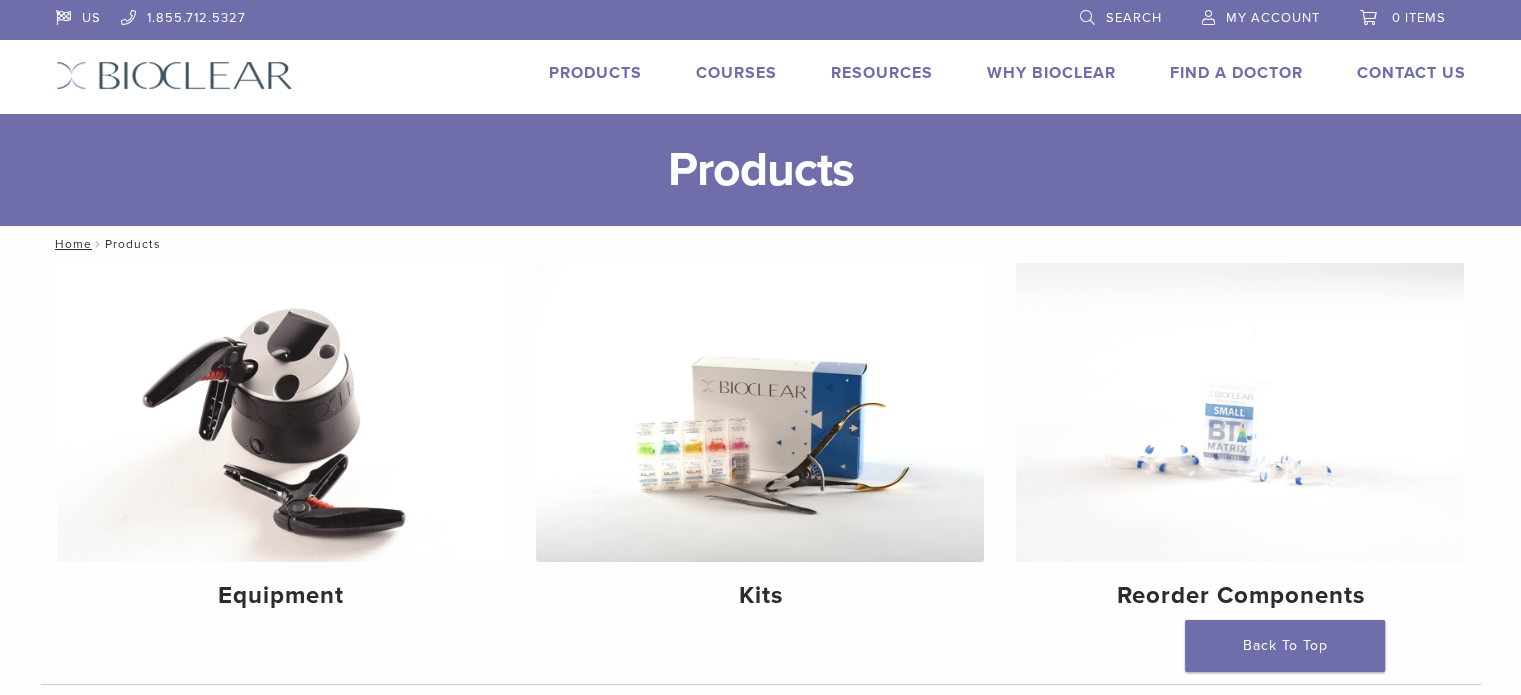 click on "Search" at bounding box center [1134, 18] 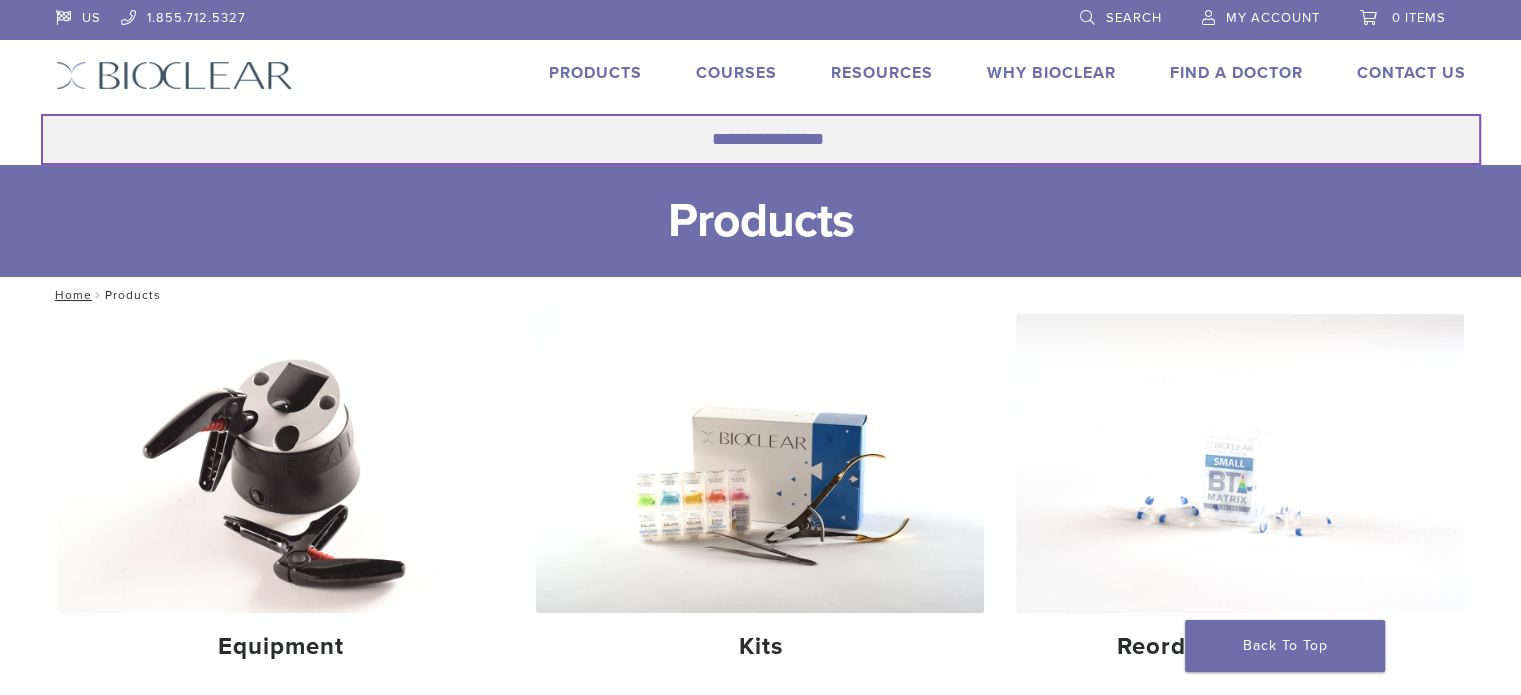 click on "Search for:" at bounding box center (761, 139) 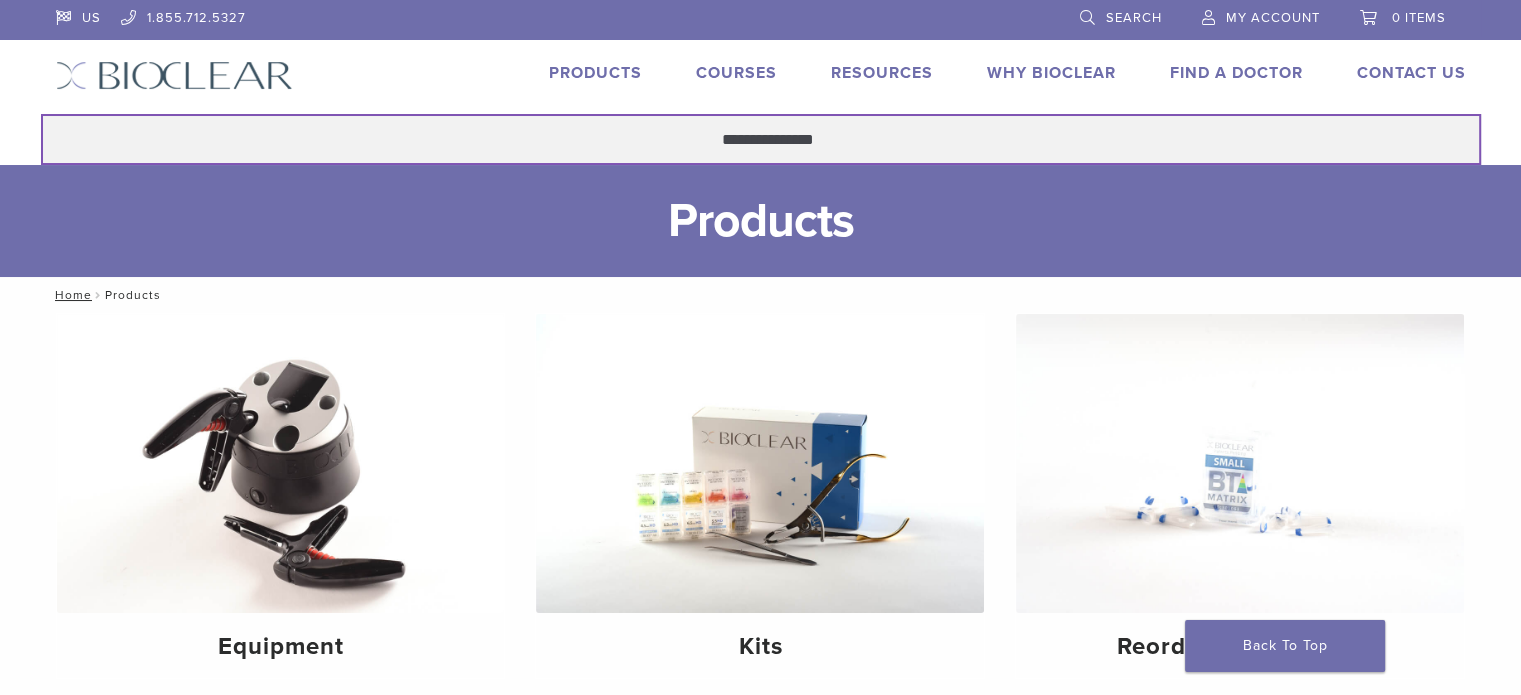 type on "**********" 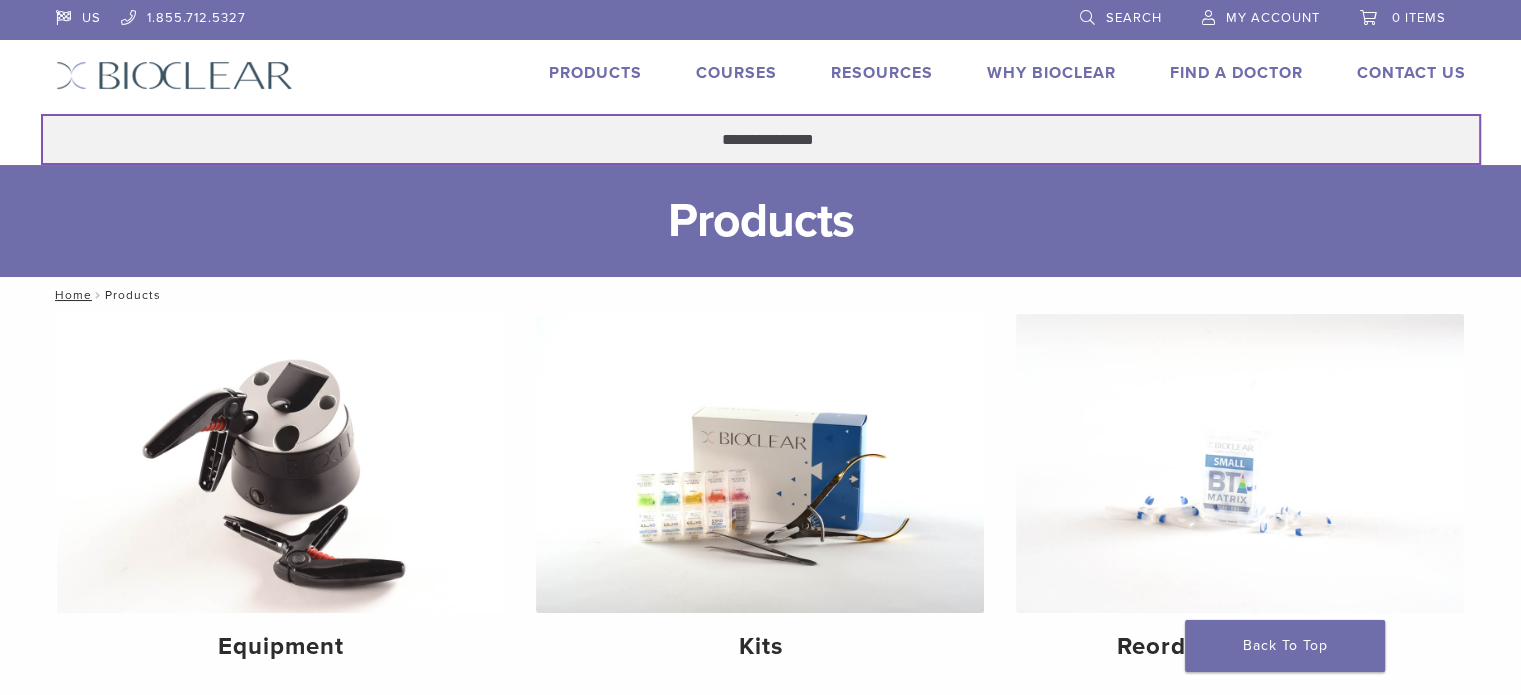 click on "Search" at bounding box center (40, 113) 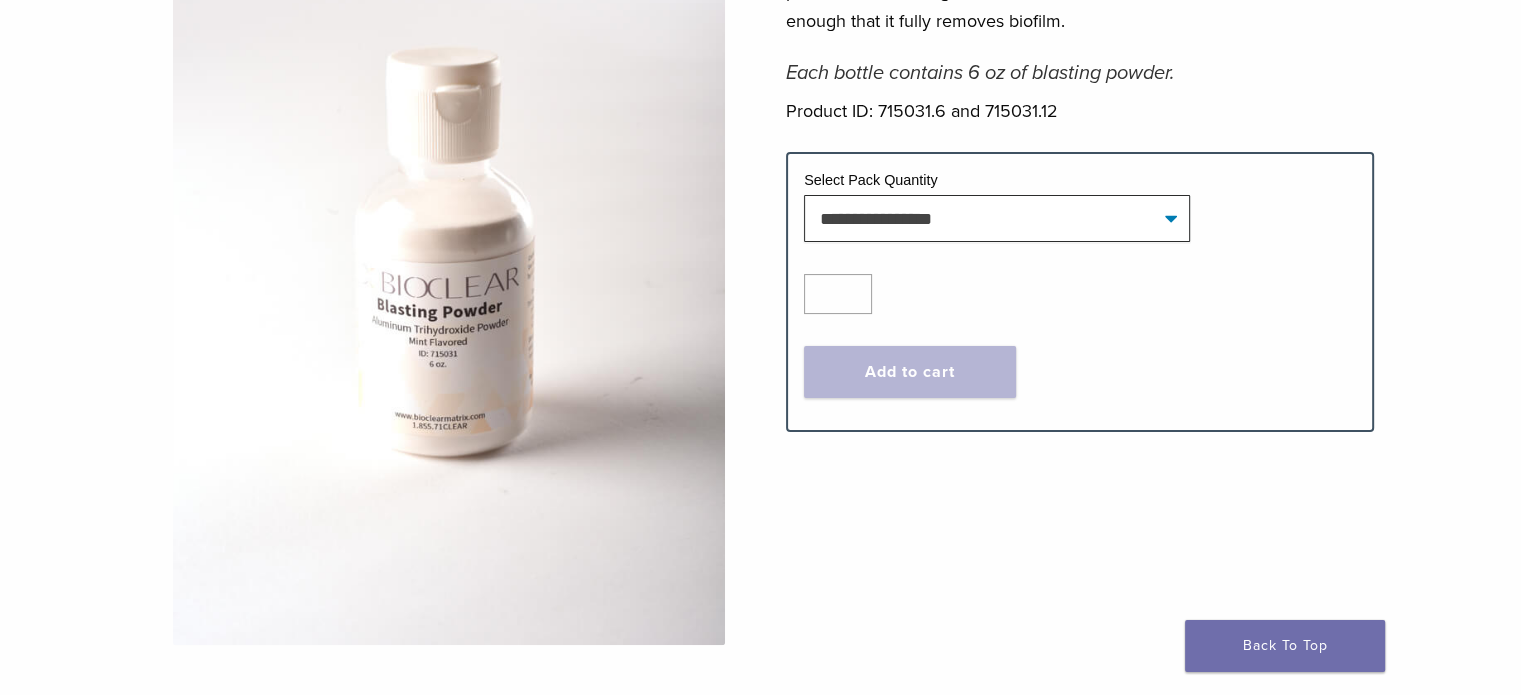 scroll, scrollTop: 400, scrollLeft: 0, axis: vertical 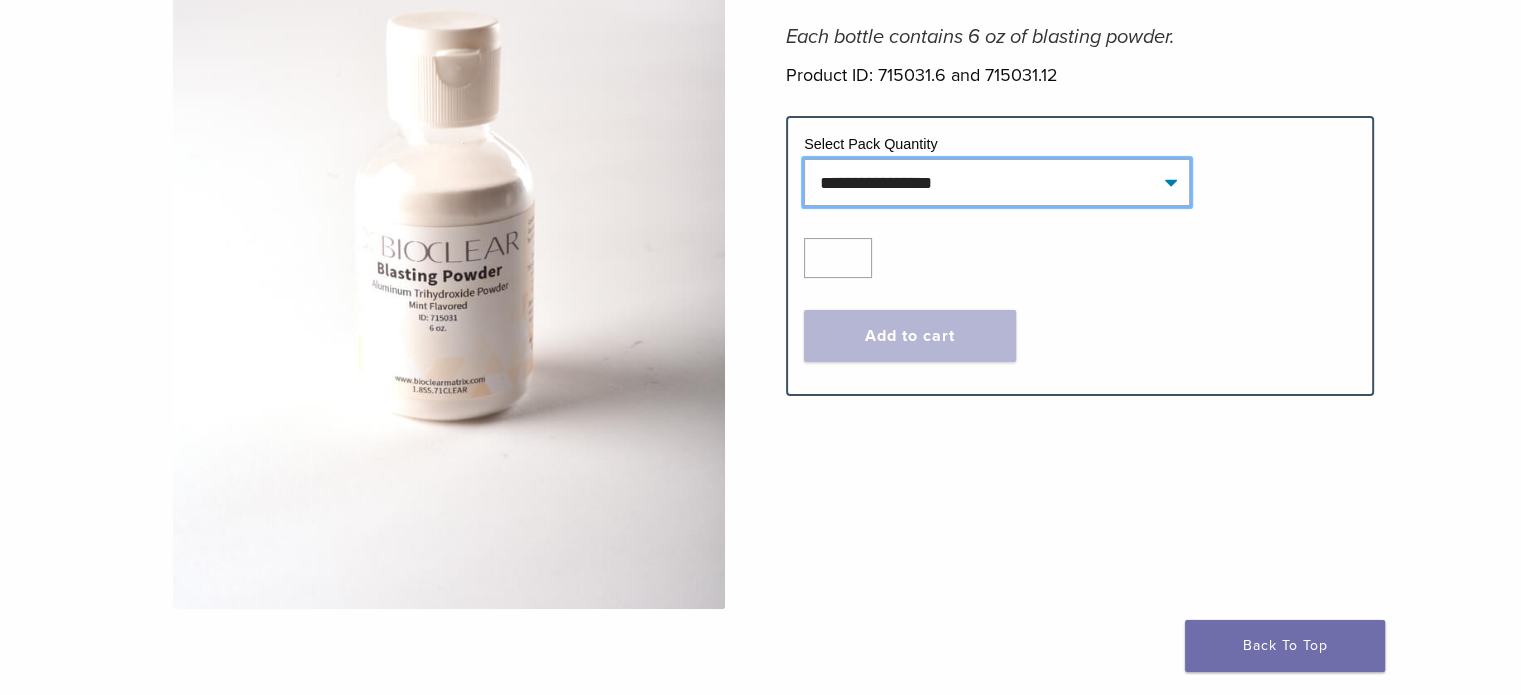 click on "**********" 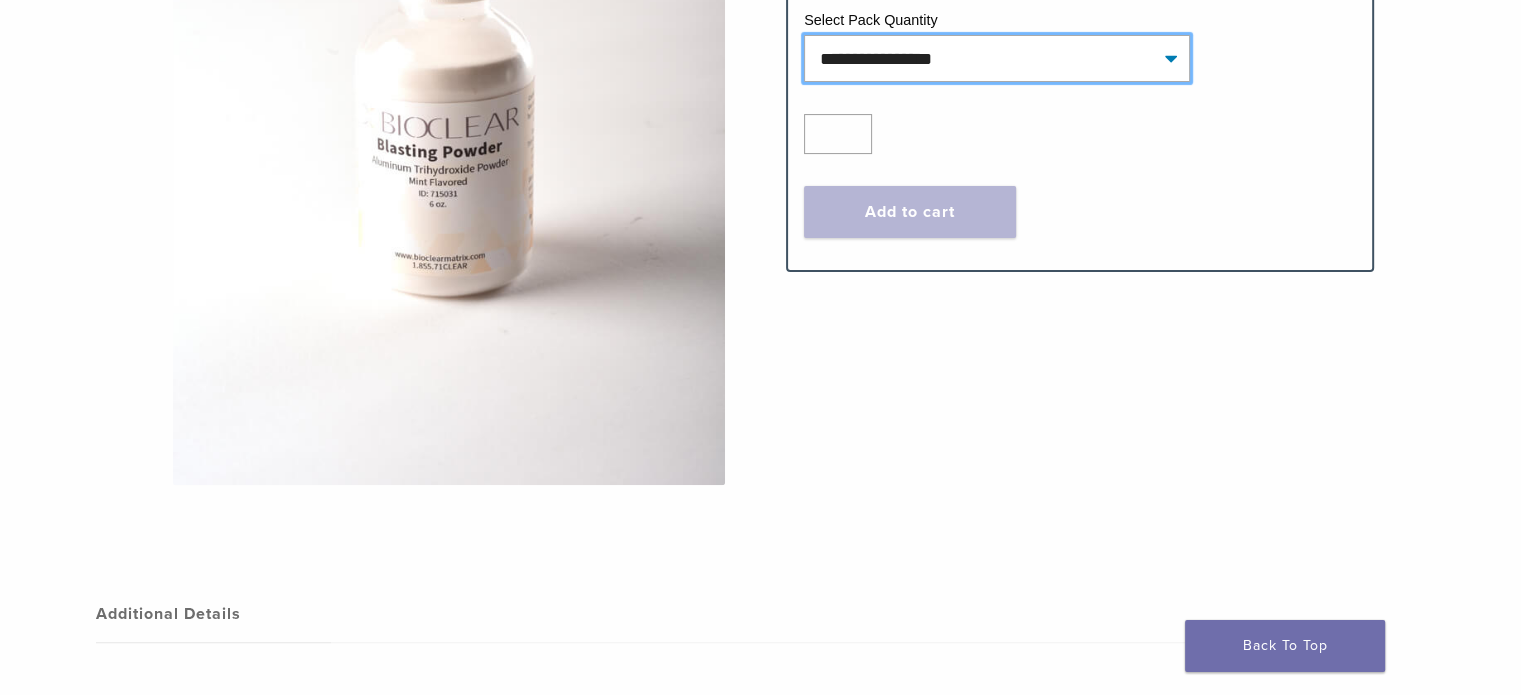 scroll, scrollTop: 300, scrollLeft: 0, axis: vertical 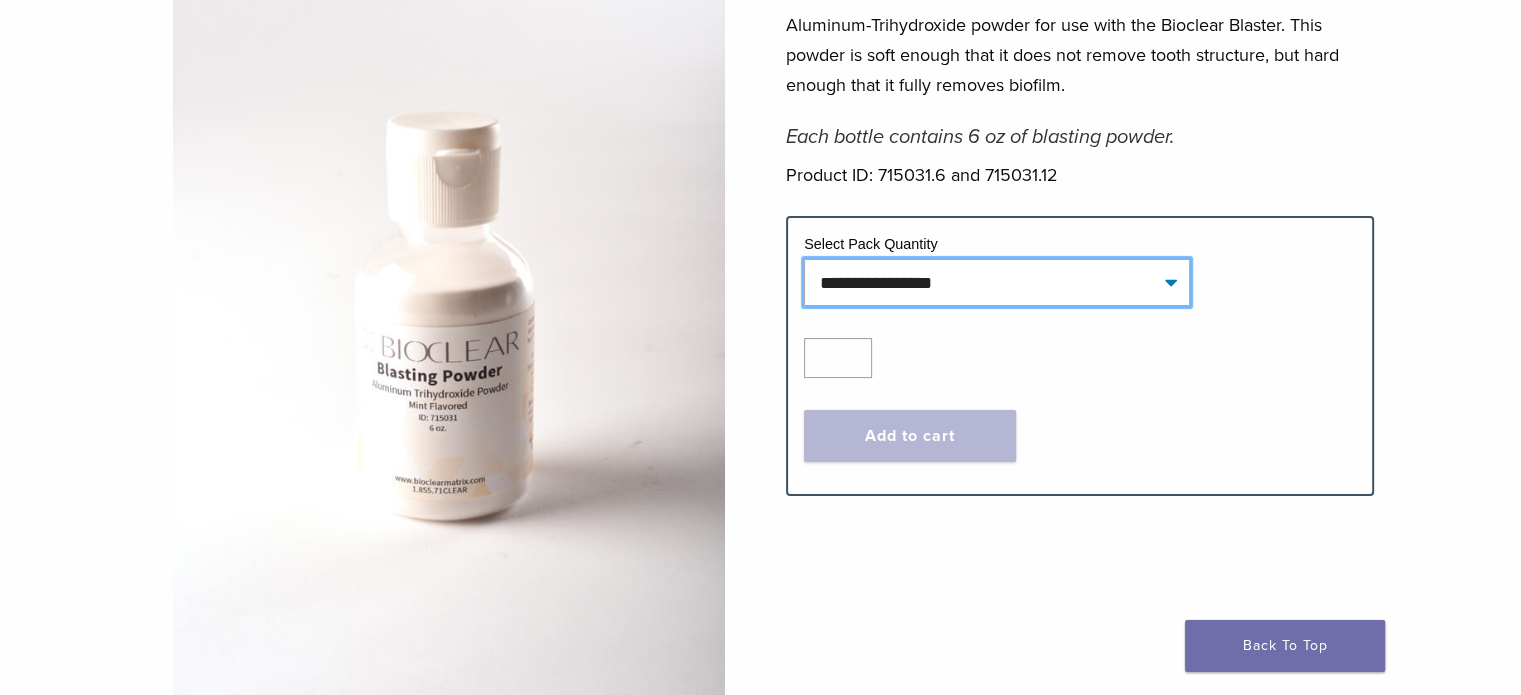 click on "**********" 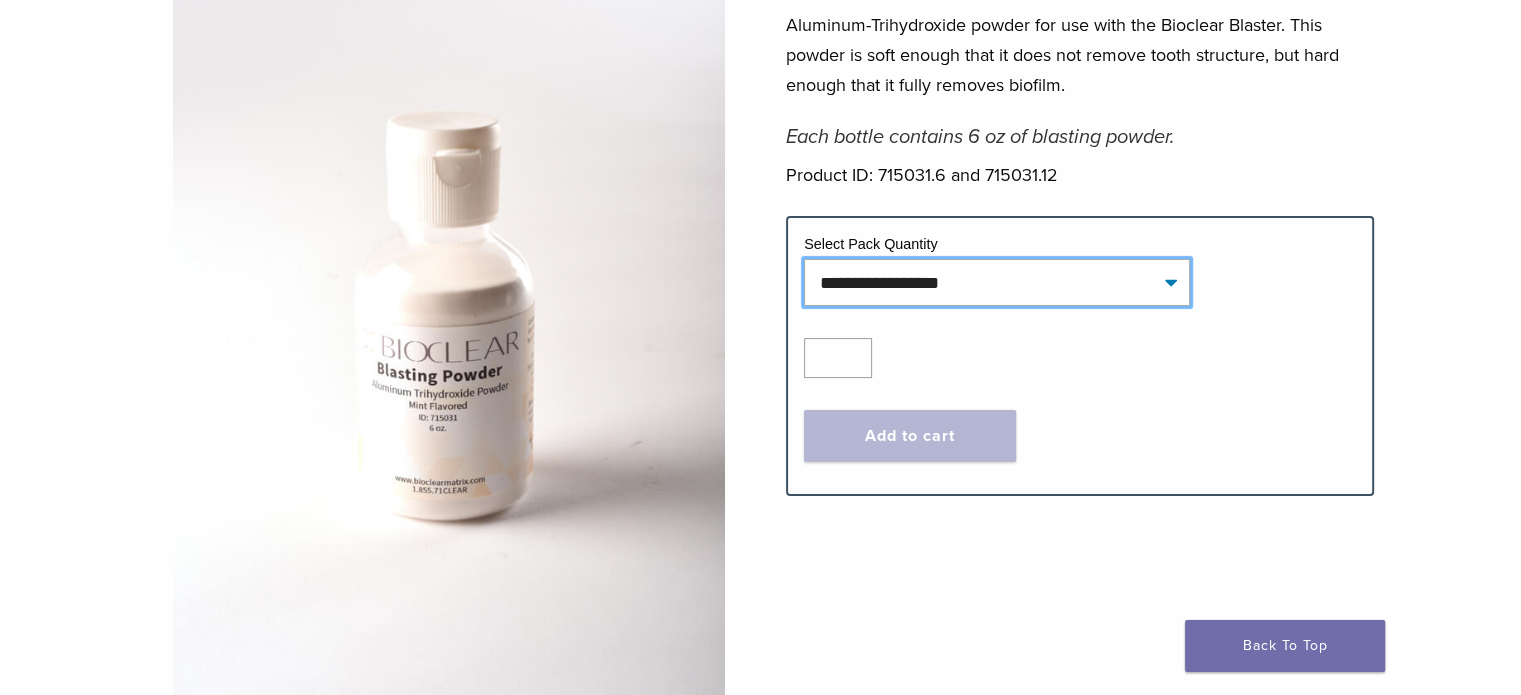 click on "**********" 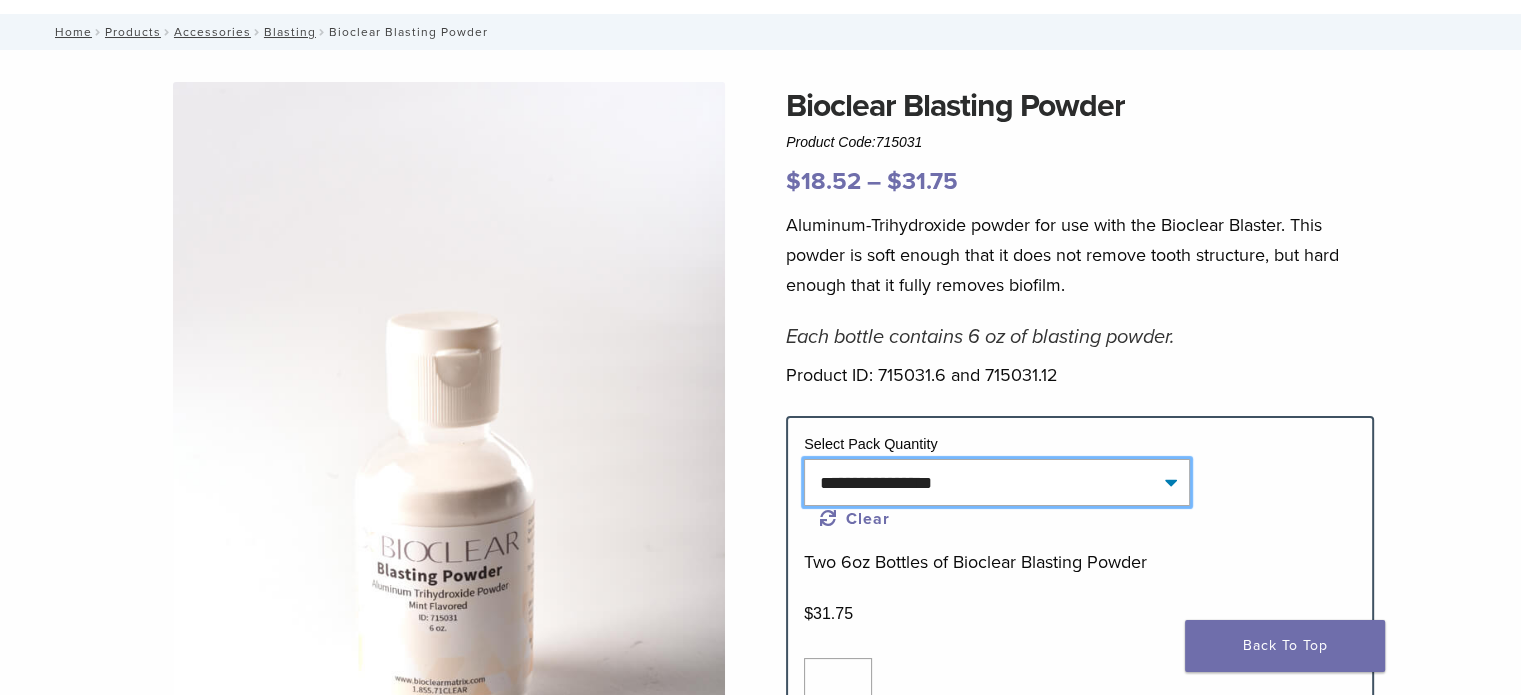 scroll, scrollTop: 0, scrollLeft: 0, axis: both 